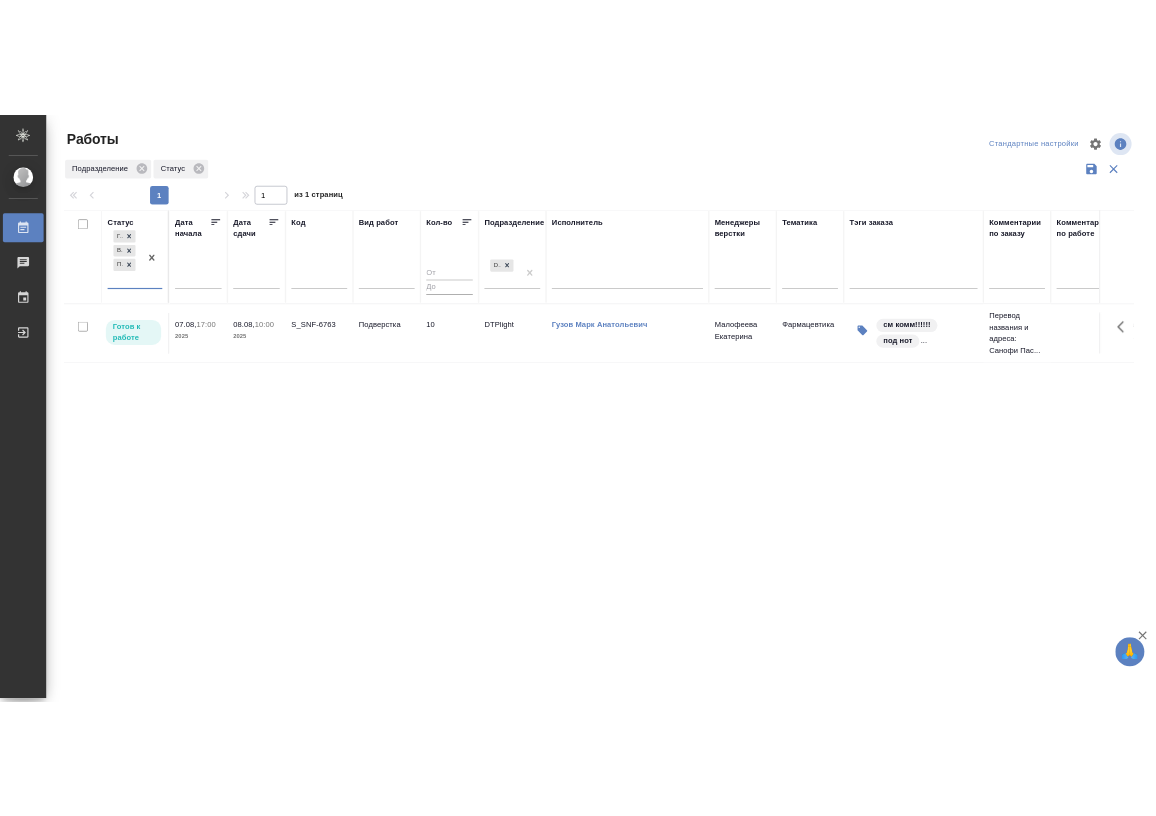 scroll, scrollTop: 0, scrollLeft: 0, axis: both 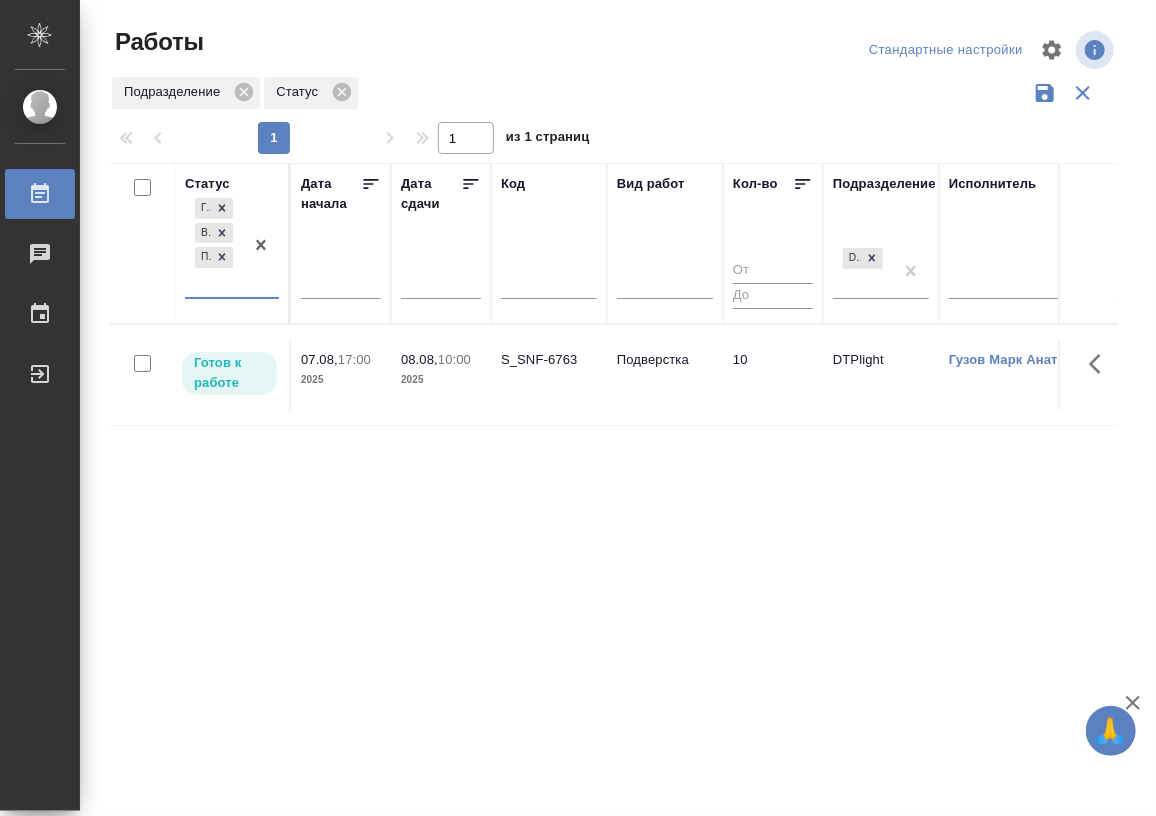 click at bounding box center (261, 245) 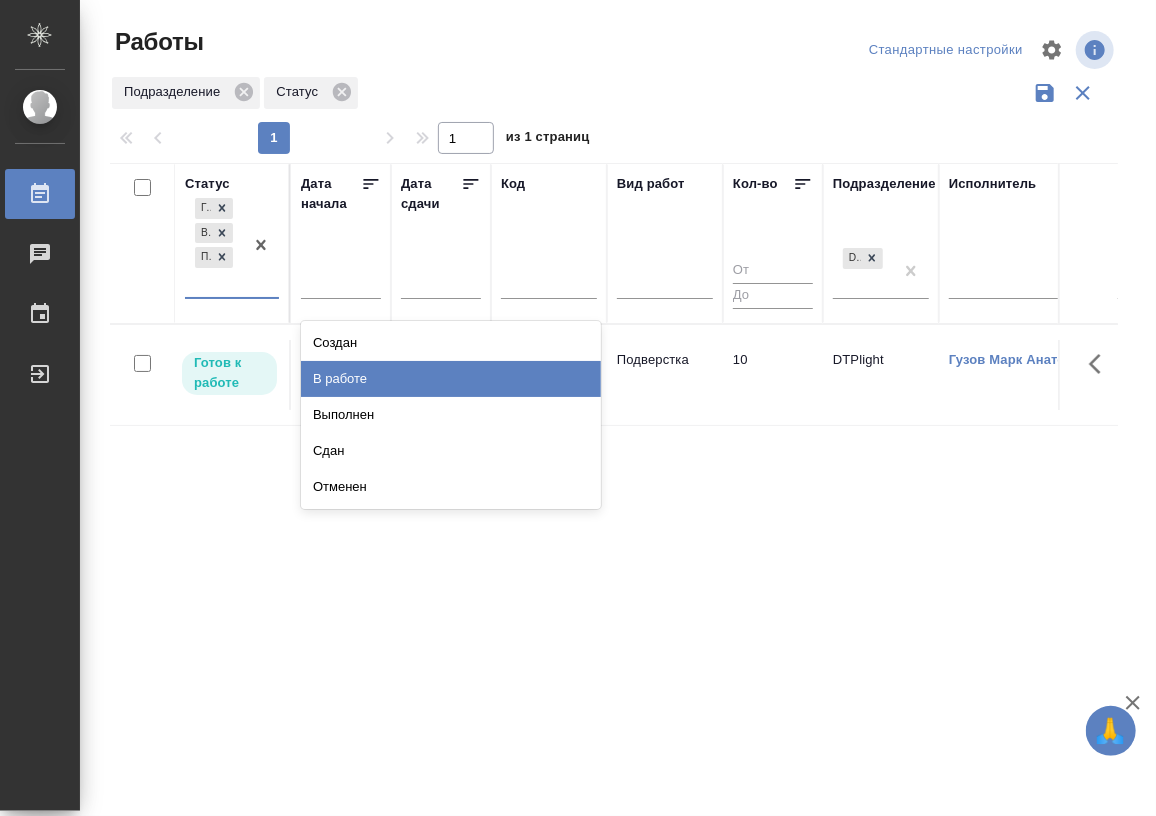 click on "В работе" at bounding box center (451, 379) 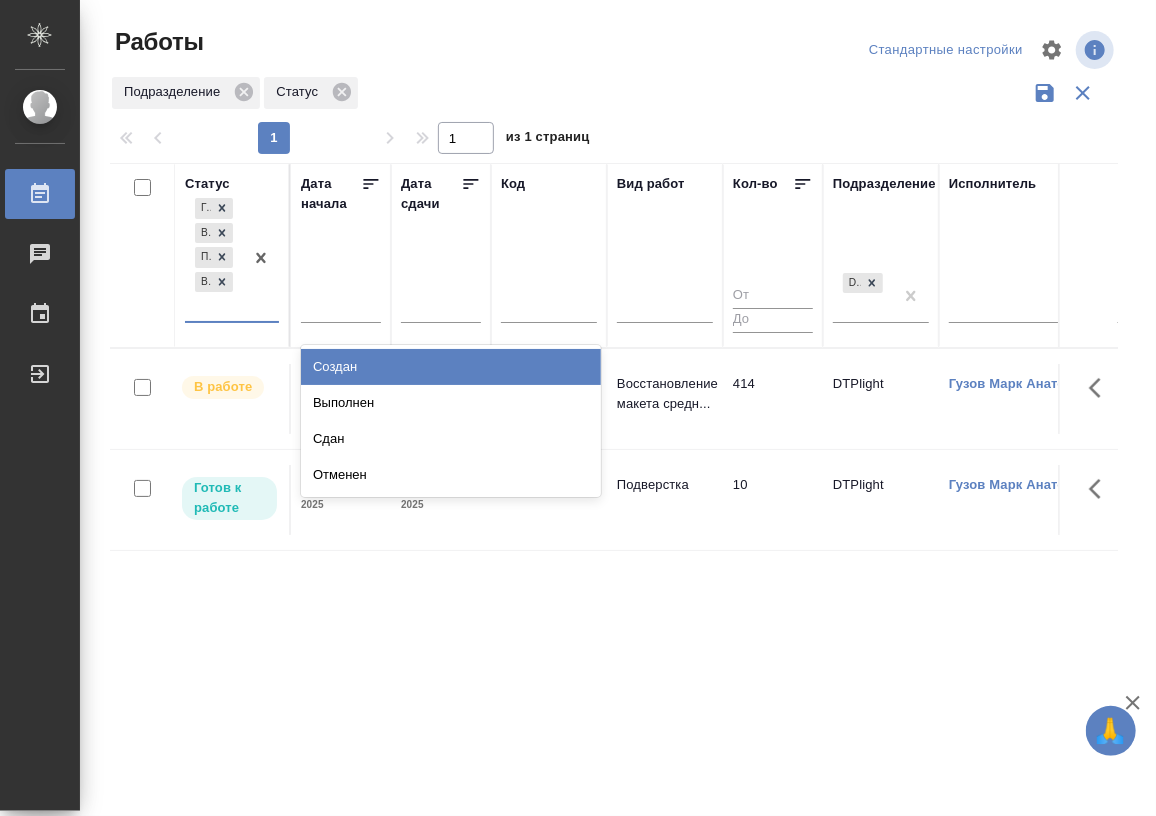 click on "Готов к работе В ожидании Подбор В работе" at bounding box center [232, 258] 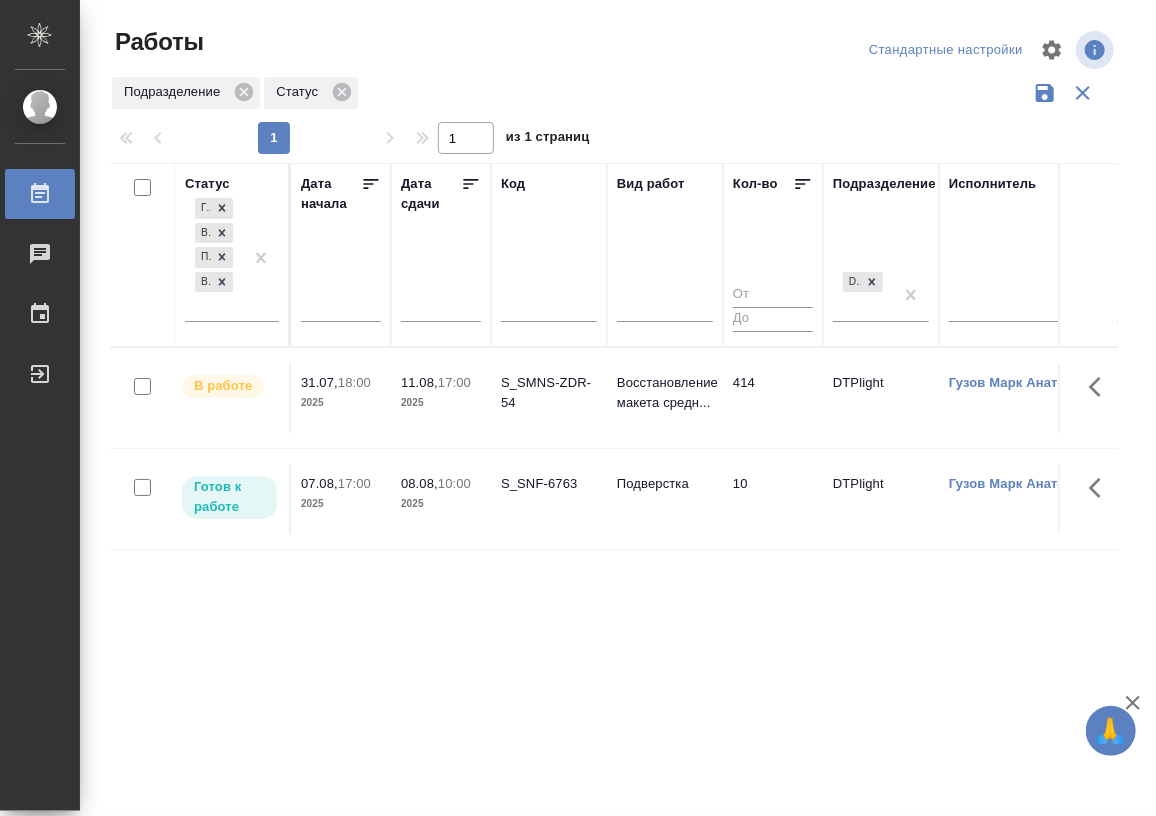 click on "Статус Готов к работе В ожидании Подбор В работе Дата начала Дата сдачи Код Вид работ   Кол-во Подразделение DTPlight Исполнитель   Менеджеры верстки   Тематика   Тэги заказа   Комментарии по заказу Комментарии по работе Клиентские менеджеры   Проектная команда   Менеджер support   Тэги работы   Доп. статус заказа   Прогресс исполнителя в SC Проектные менеджеры     В работе 31.07,  18:00 2025 11.08,  17:00 2025 S_SMNS-ZDR-54 Восстановление макета средн... 414 DTPlight Гузов Марк Анатольевич Заборова Александра Документация для рег. органов Передать кору тз по адресам на немецк... Технический 07.08,  10" at bounding box center (614, 523) 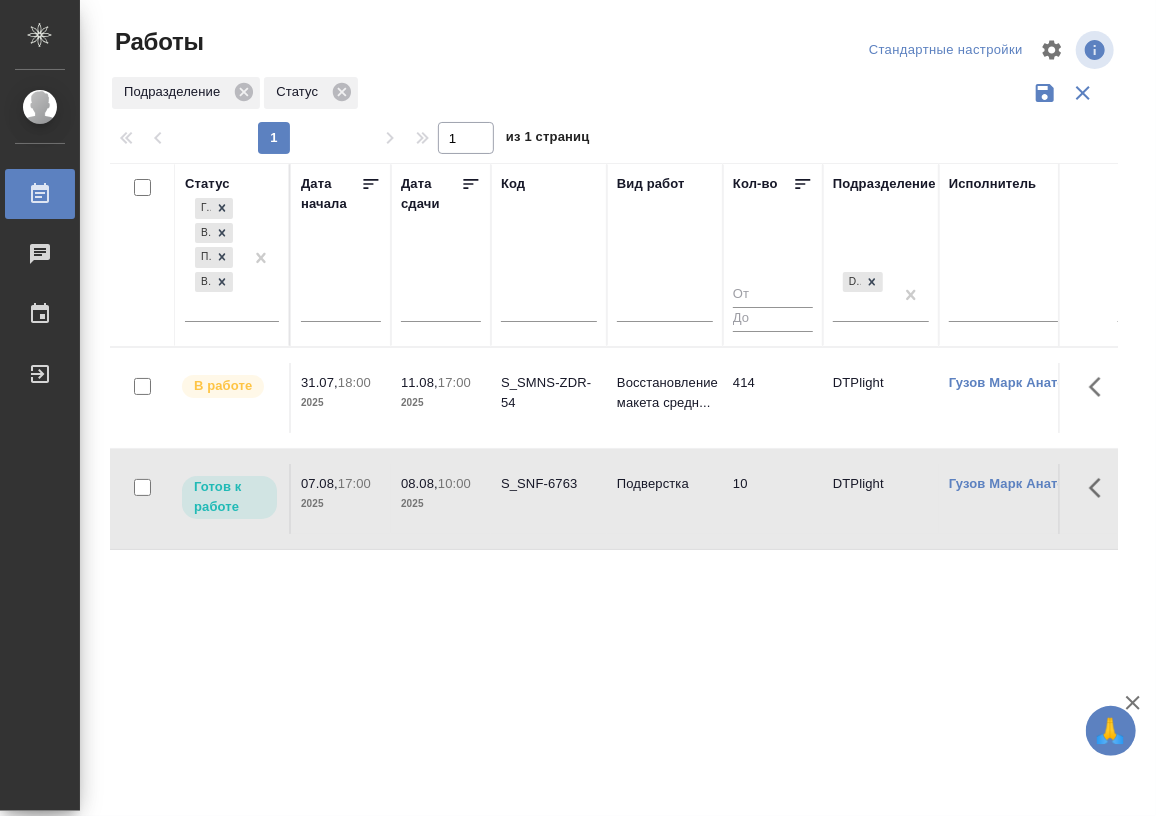 click on "2025" at bounding box center (441, 504) 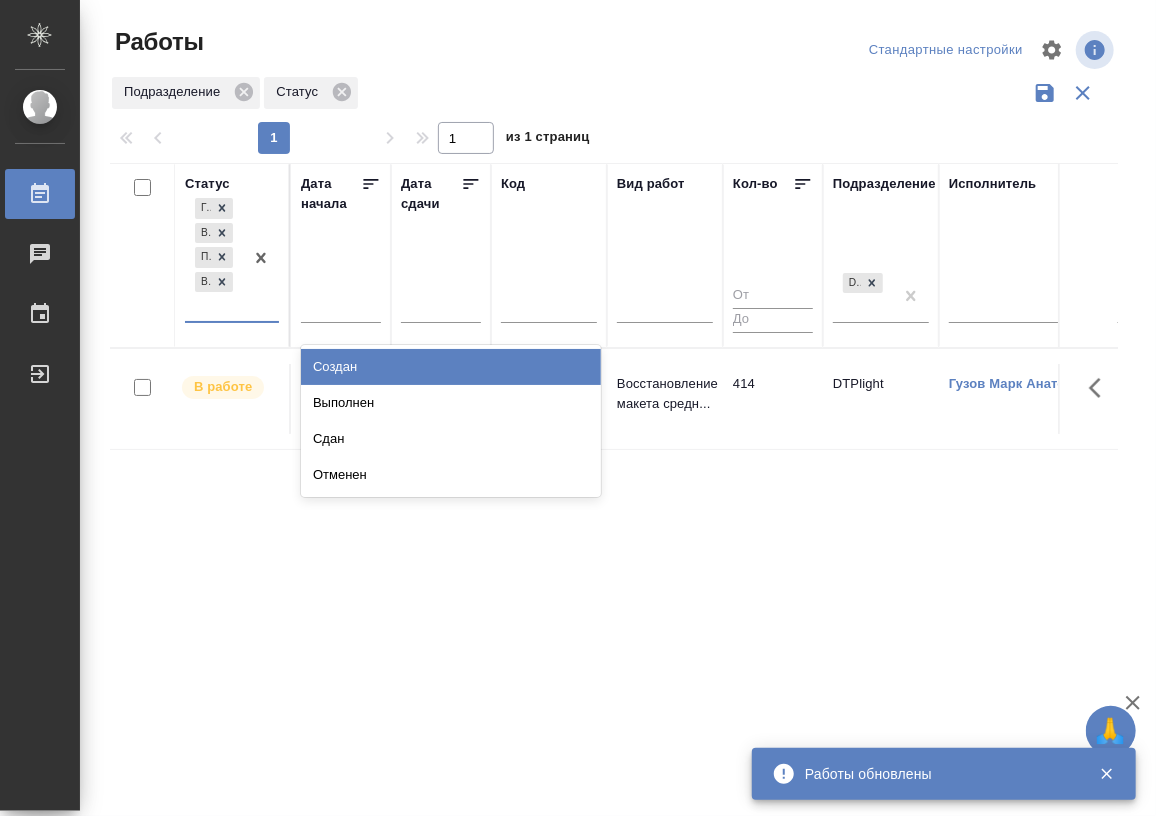click at bounding box center (261, 257) 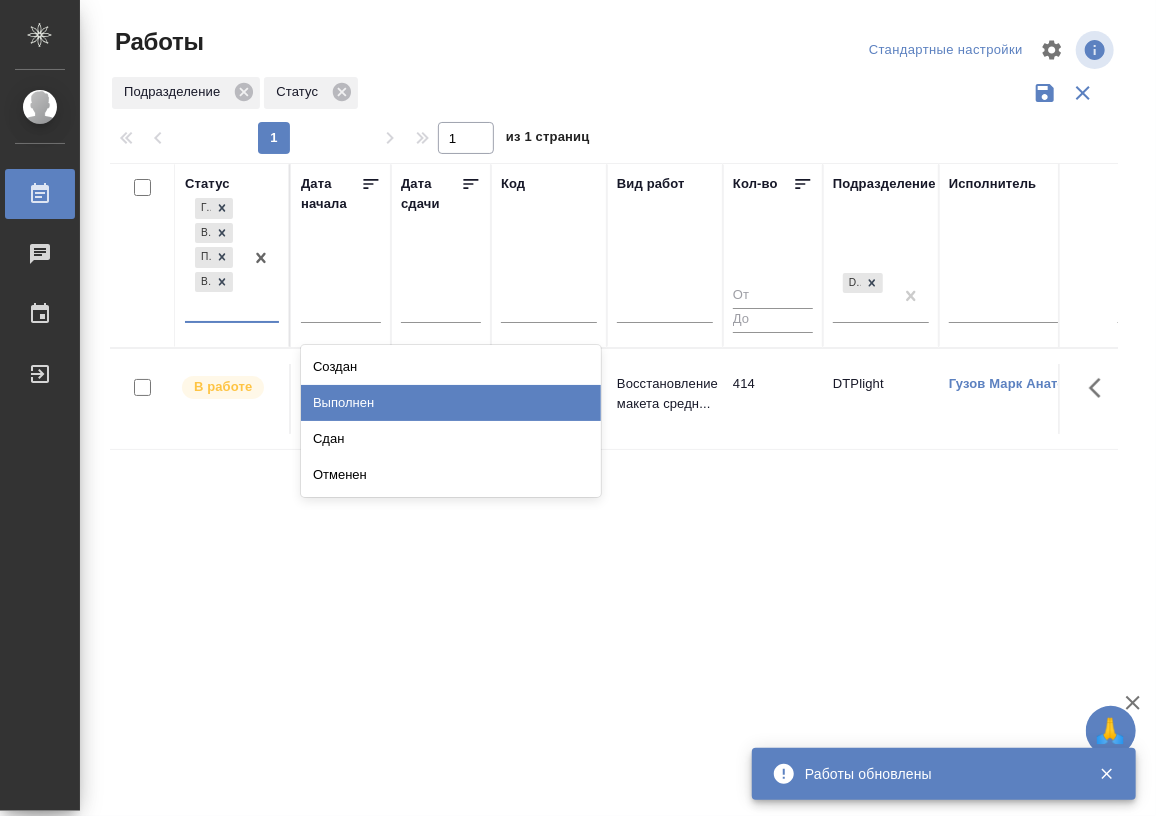 click on "Выполнен" at bounding box center (451, 403) 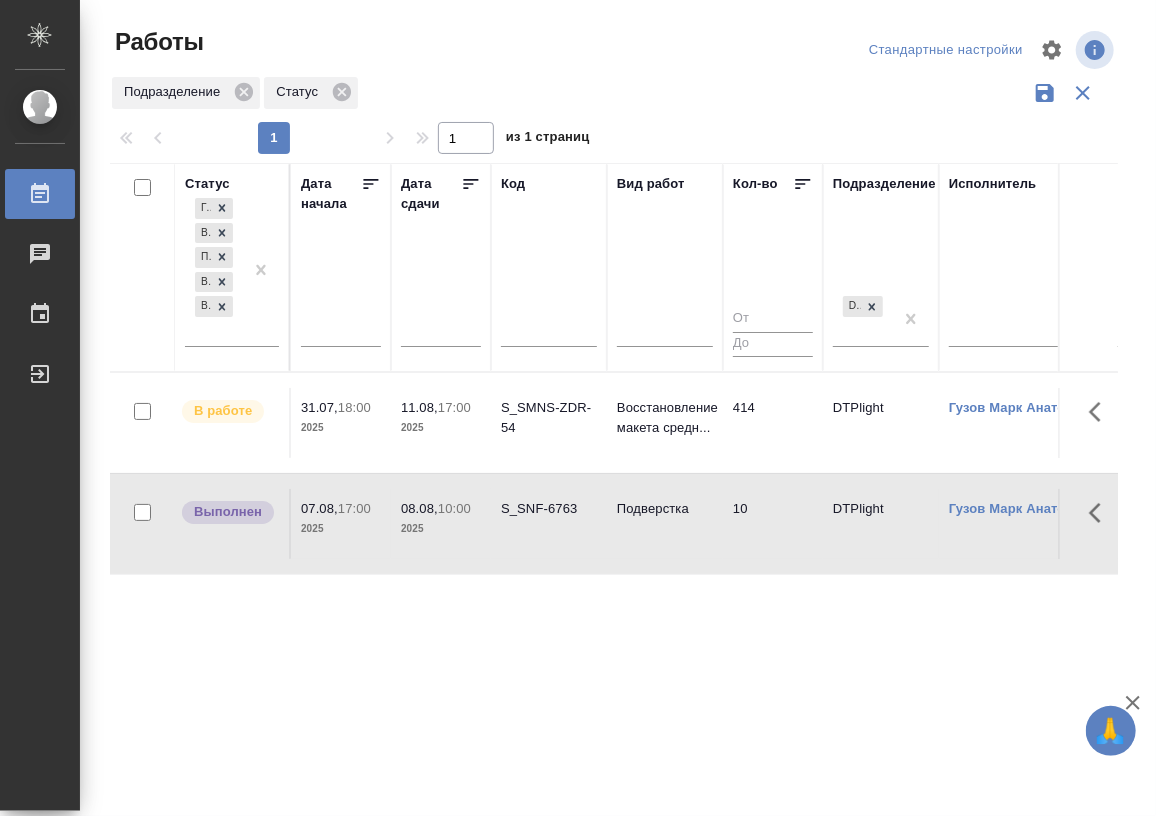 click on "Статус Готов к работе В ожидании Подбор В работе Выполнен Дата начала Дата сдачи Код Вид работ   Кол-во Подразделение DTPlight Исполнитель   Менеджеры верстки   Тематика   Тэги заказа   Комментарии по заказу Комментарии по работе Клиентские менеджеры   Проектная команда   Менеджер support   Тэги работы   Доп. статус заказа   Прогресс исполнителя в SC Проектные менеджеры     В работе 31.07,  18:00 2025 11.08,  17:00 2025 S_SMNS-ZDR-54 Восстановление макета средн... 414 DTPlight Гузов Марк Анатольевич Заборова Александра Документация для рег. органов Передать кору тз по адресам на немецк... Срочный" at bounding box center [614, 523] 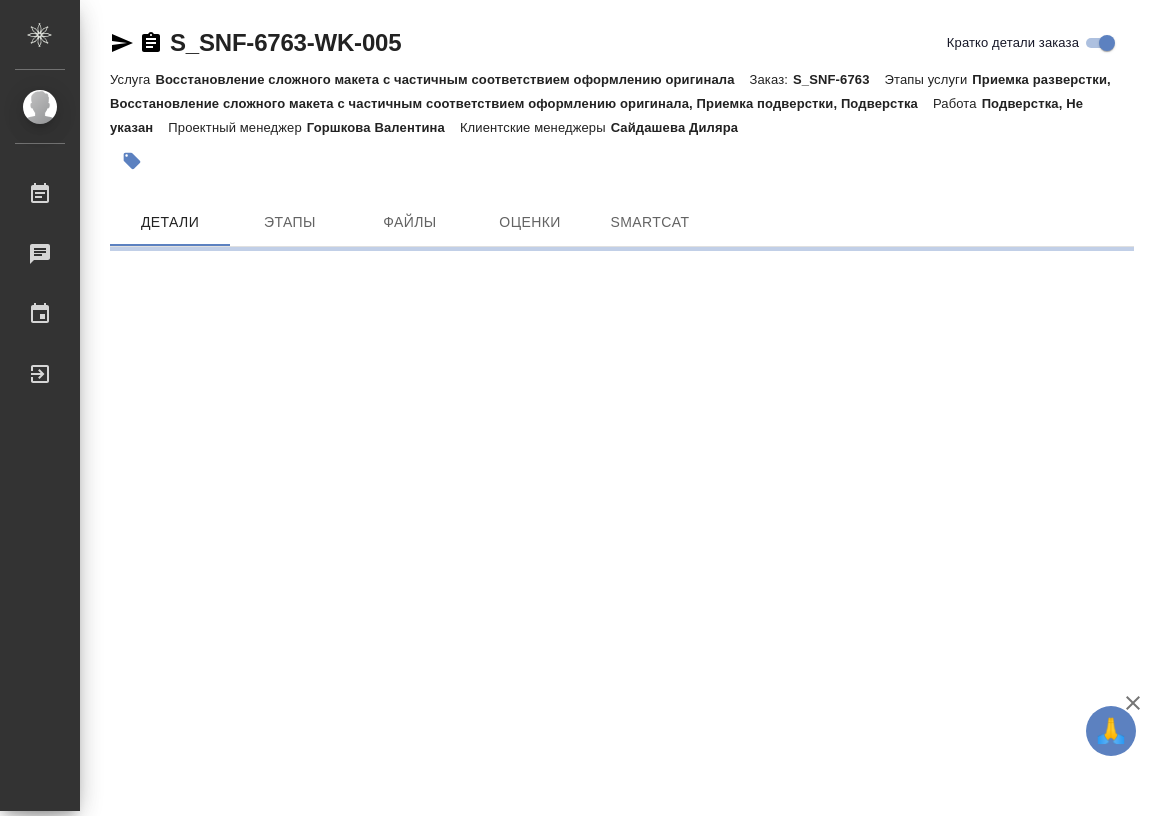 scroll, scrollTop: 0, scrollLeft: 0, axis: both 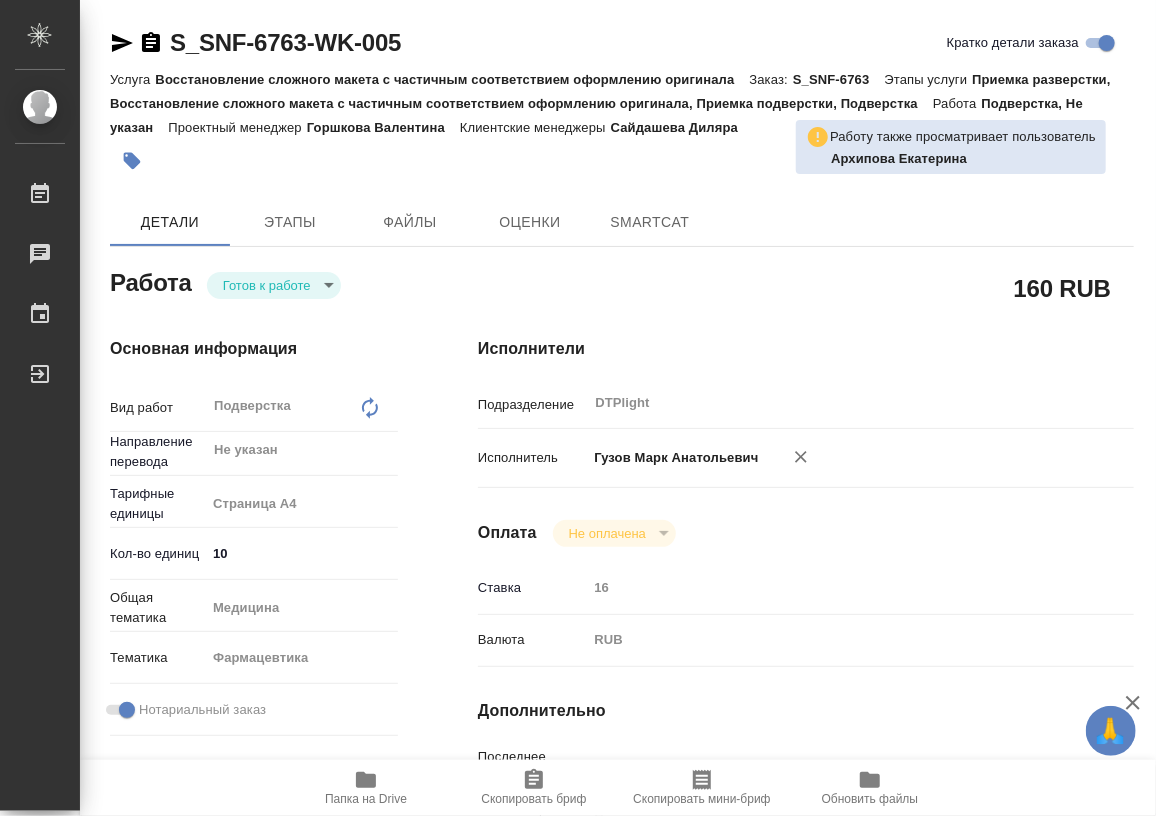 type on "x" 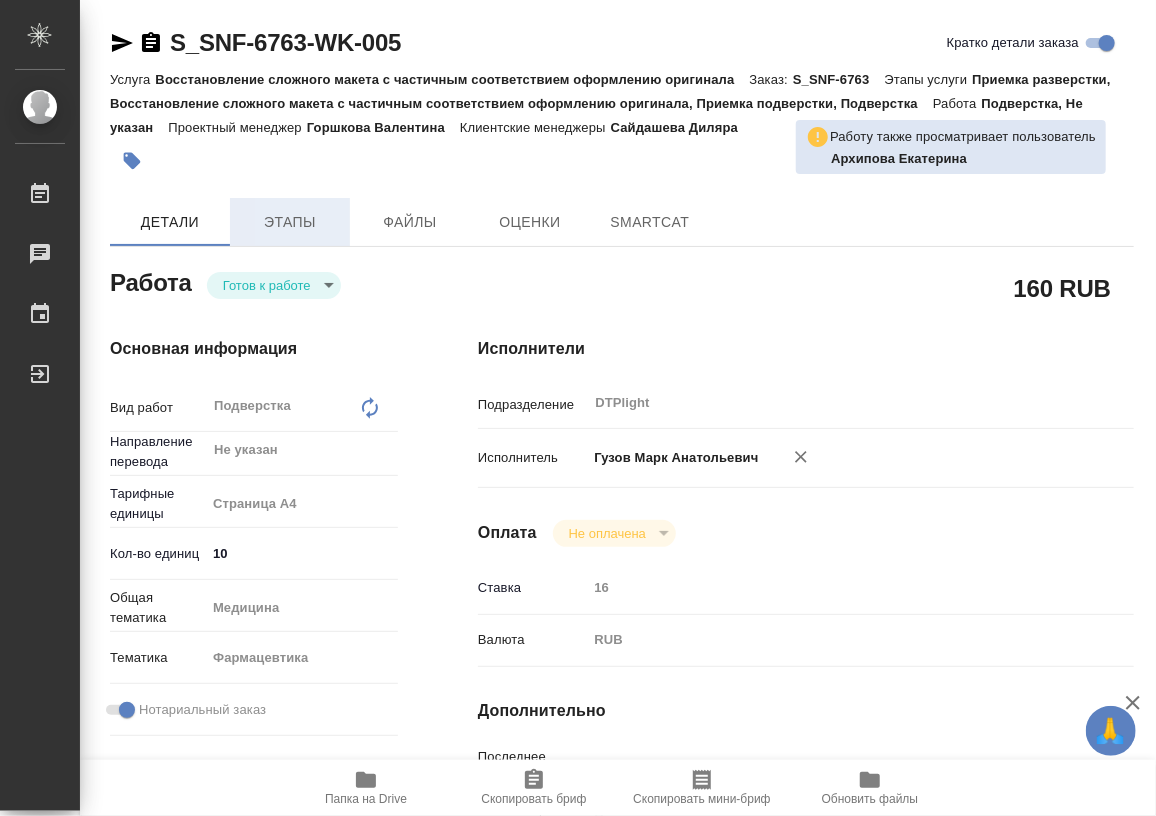 type on "x" 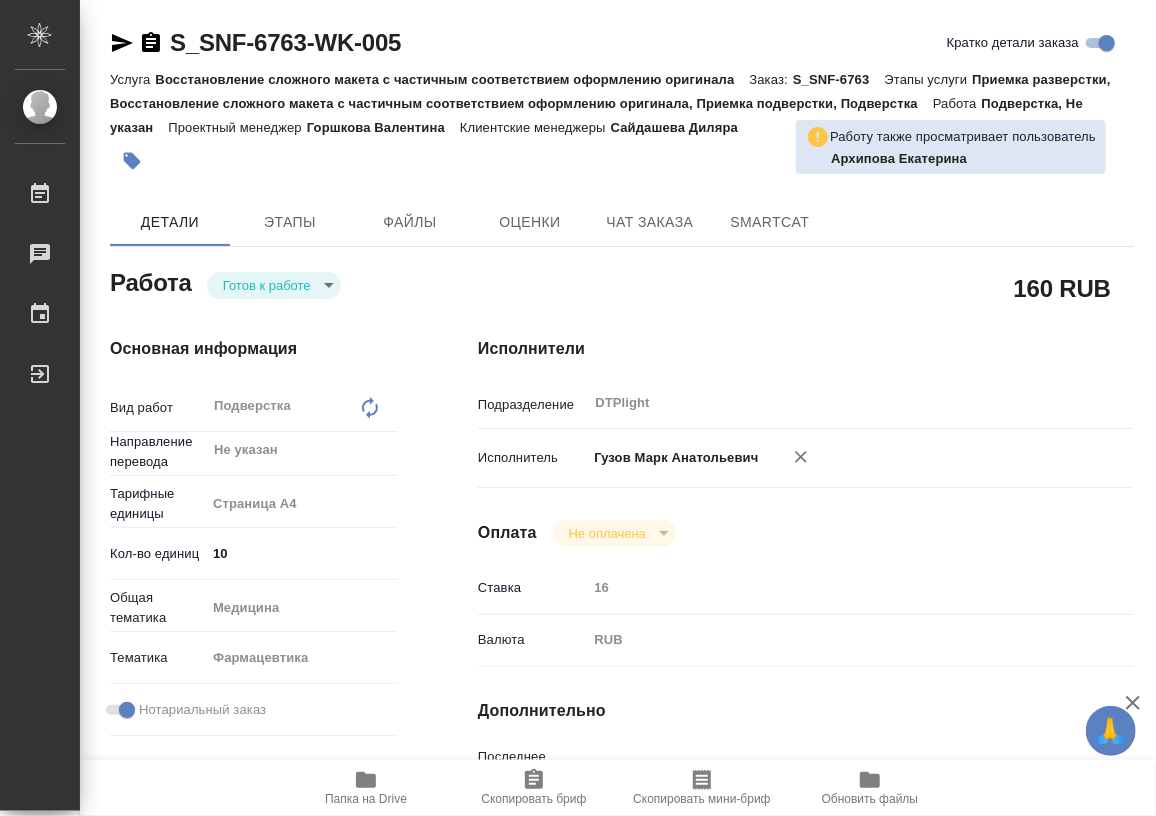 click on "🙏 .cls-1
fill:#fff;
AWATERA Работы Чаты График Выйти S_SNF-6763-WK-005 Кратко детали заказа Услуга Восстановление сложного макета с частичным соответствием оформлению оригинала Заказ: S_SNF-6763 Этапы услуги Приемка разверстки, Восстановление сложного макета с частичным соответствием оформлению оригинала, Приемка подверстки, Подверстка Работа Подверстка, Не указан Проектный менеджер [LAST] [LAST] Клиентские менеджеры [LAST] [LAST] Работу также просматривает пользователь [LAST] [LAST] Детали Этапы Файлы Оценки Чат заказа SmartCat Работа 160 RUB x" at bounding box center (578, 408) 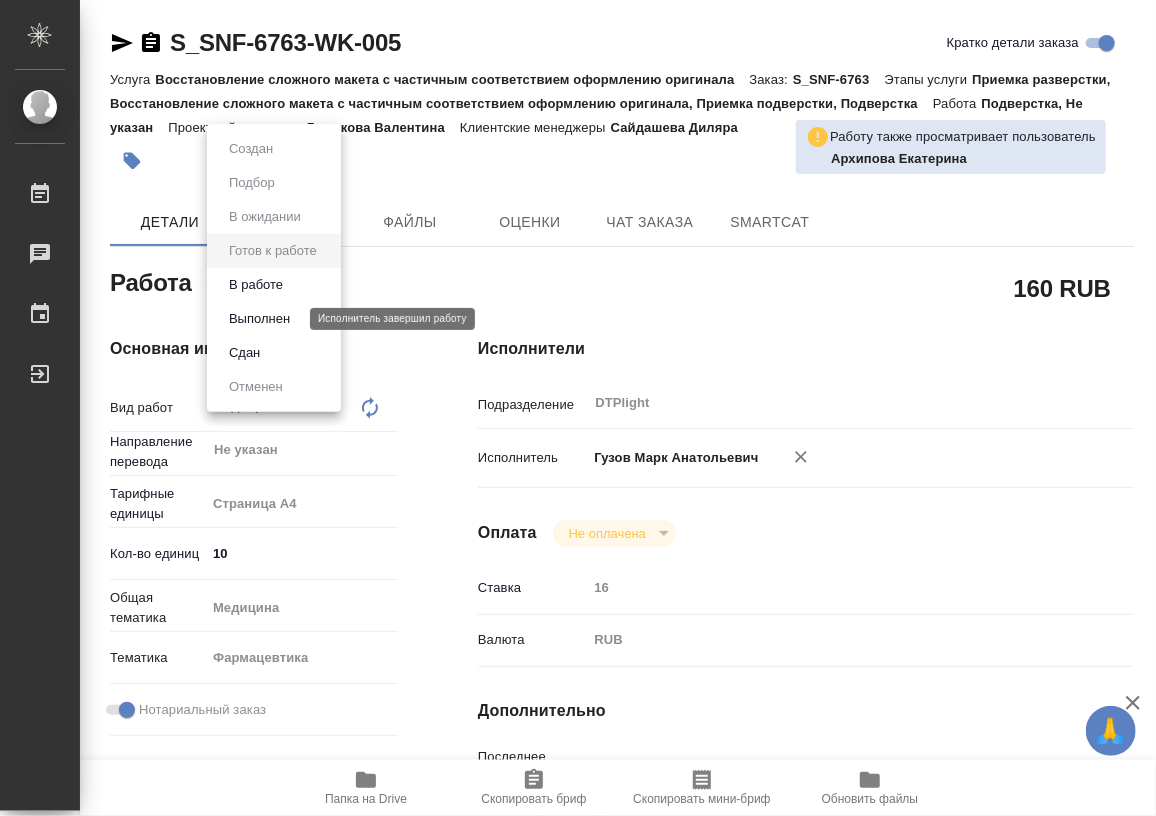 type on "x" 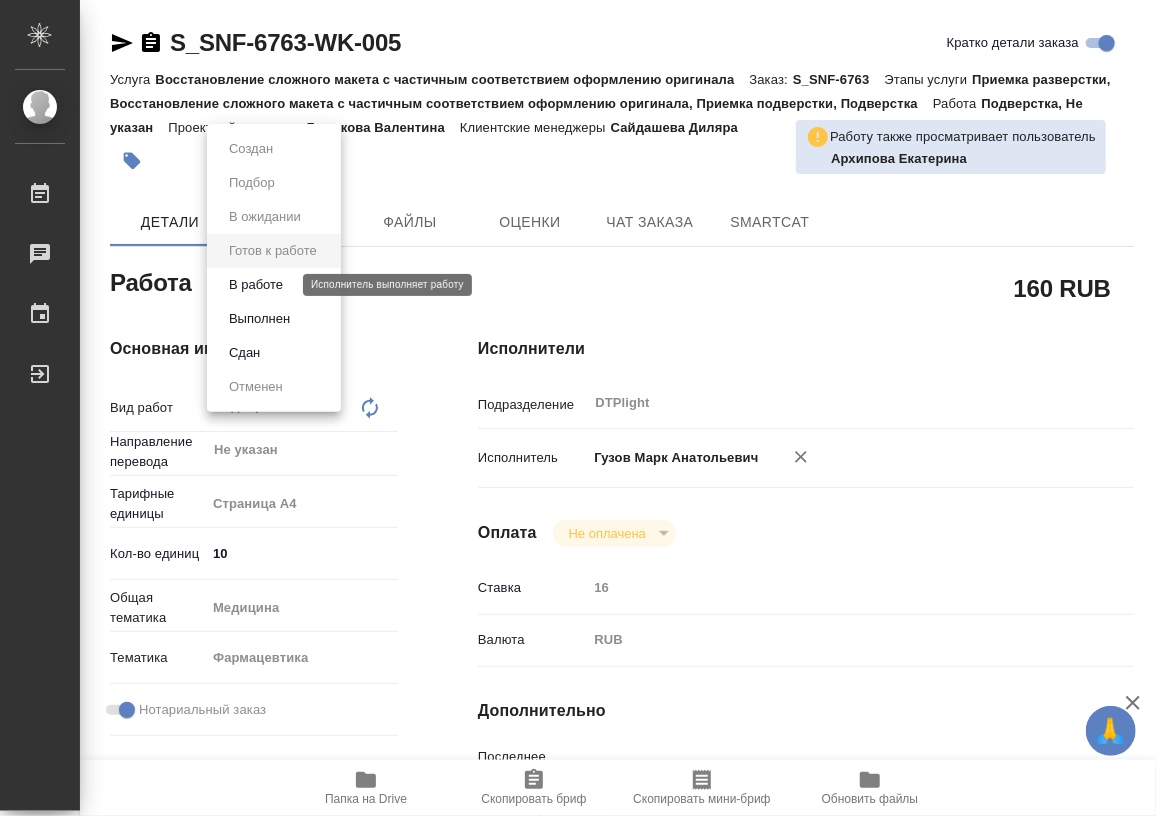 click on "В работе" at bounding box center [256, 285] 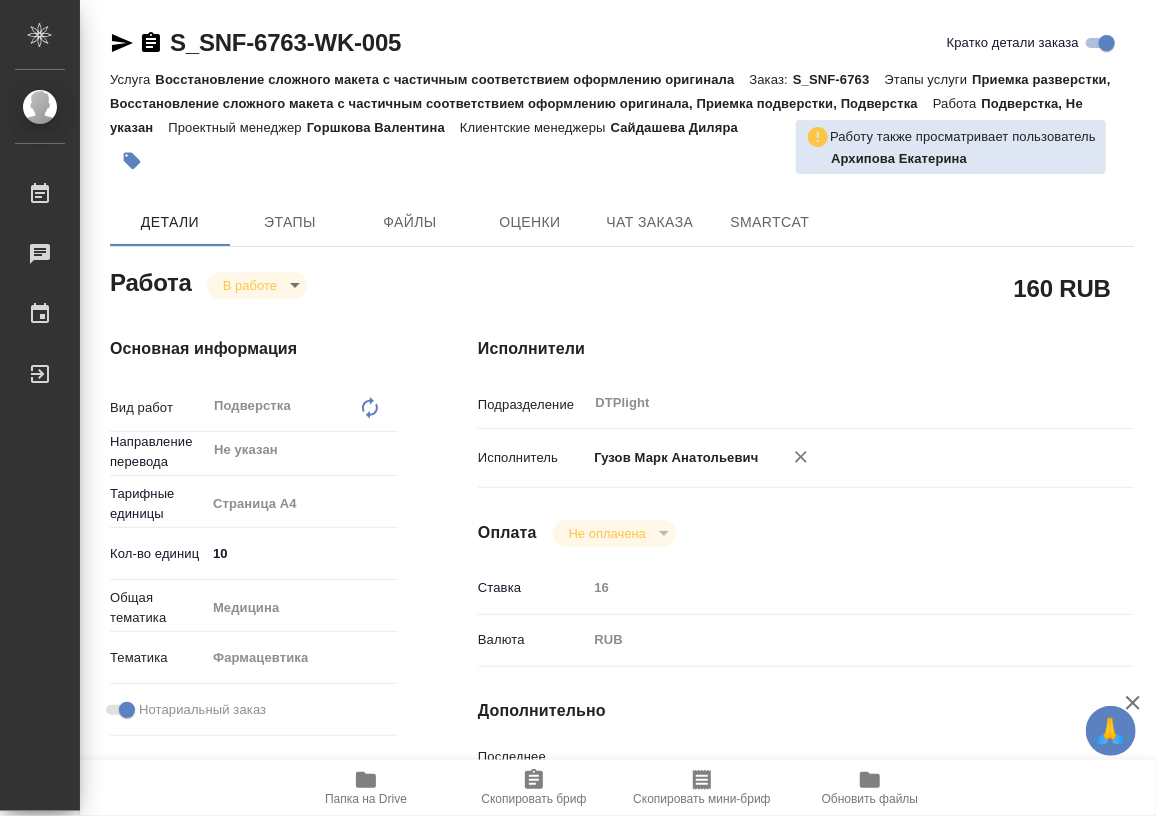 type on "x" 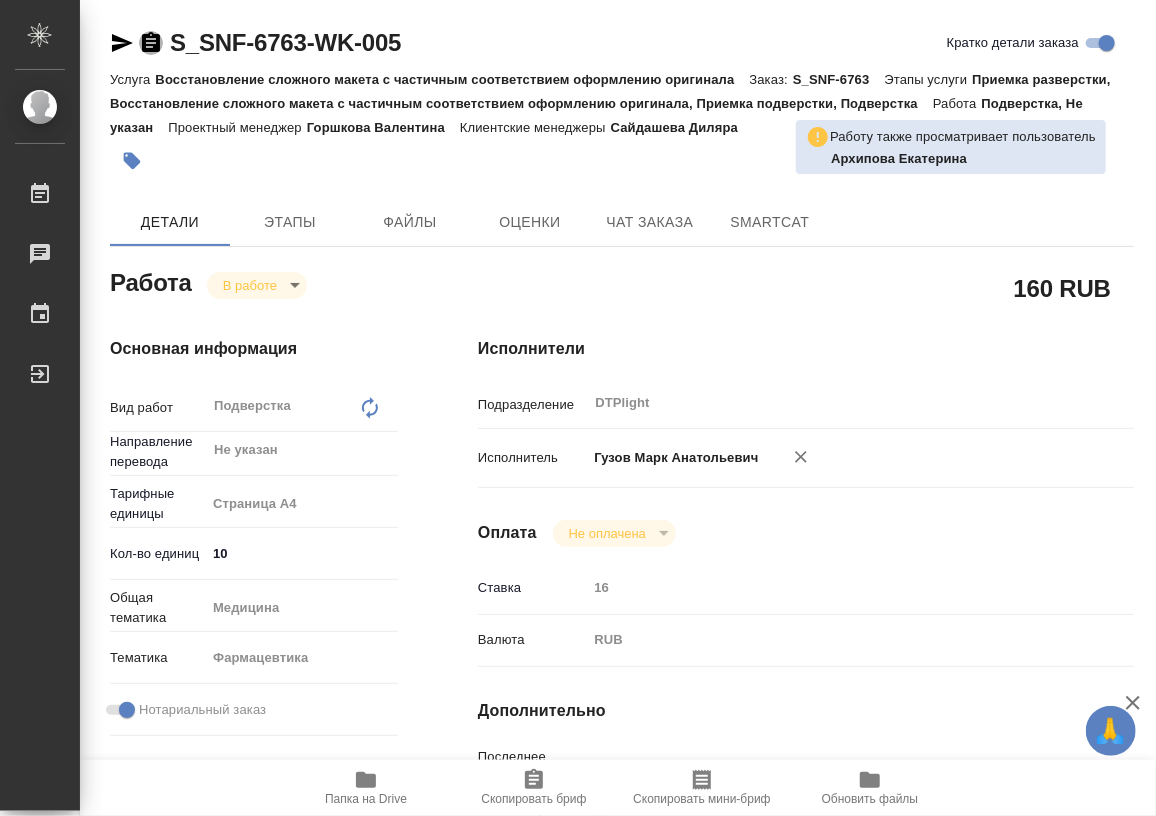 click 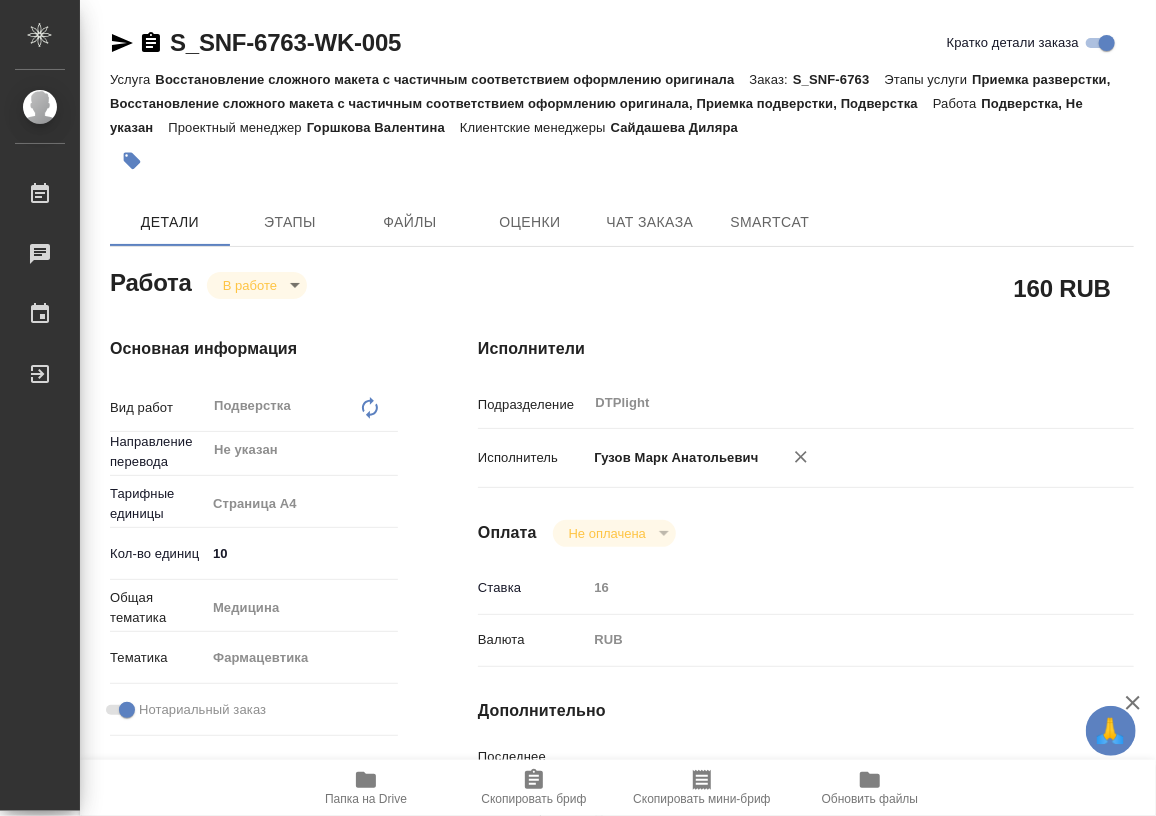 click 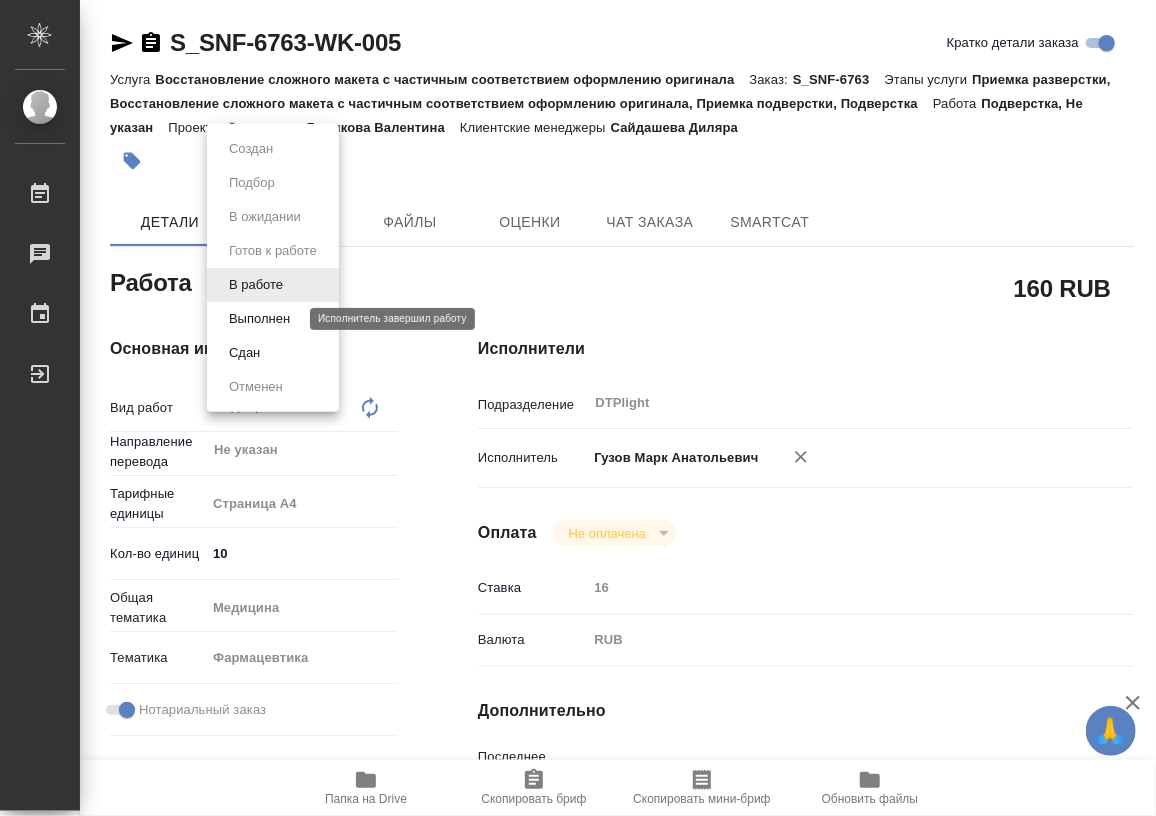 click on "Выполнен" at bounding box center (259, 319) 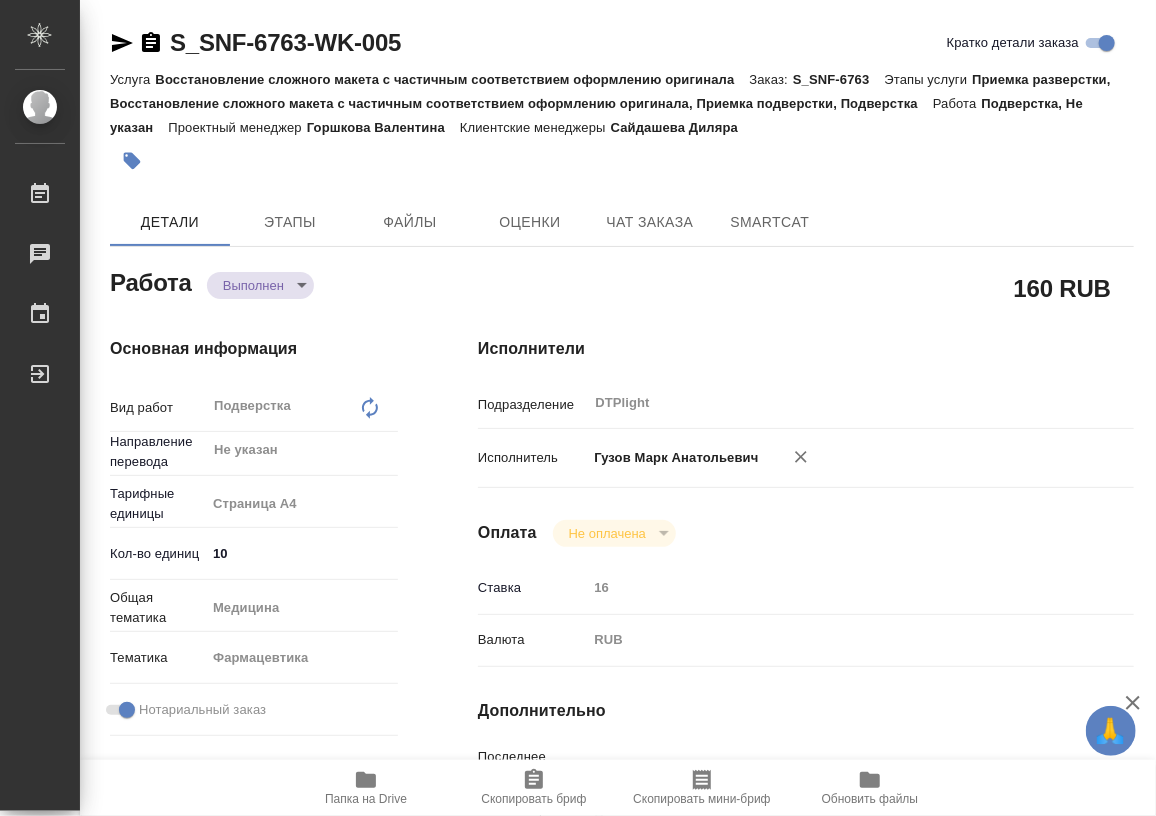 type on "x" 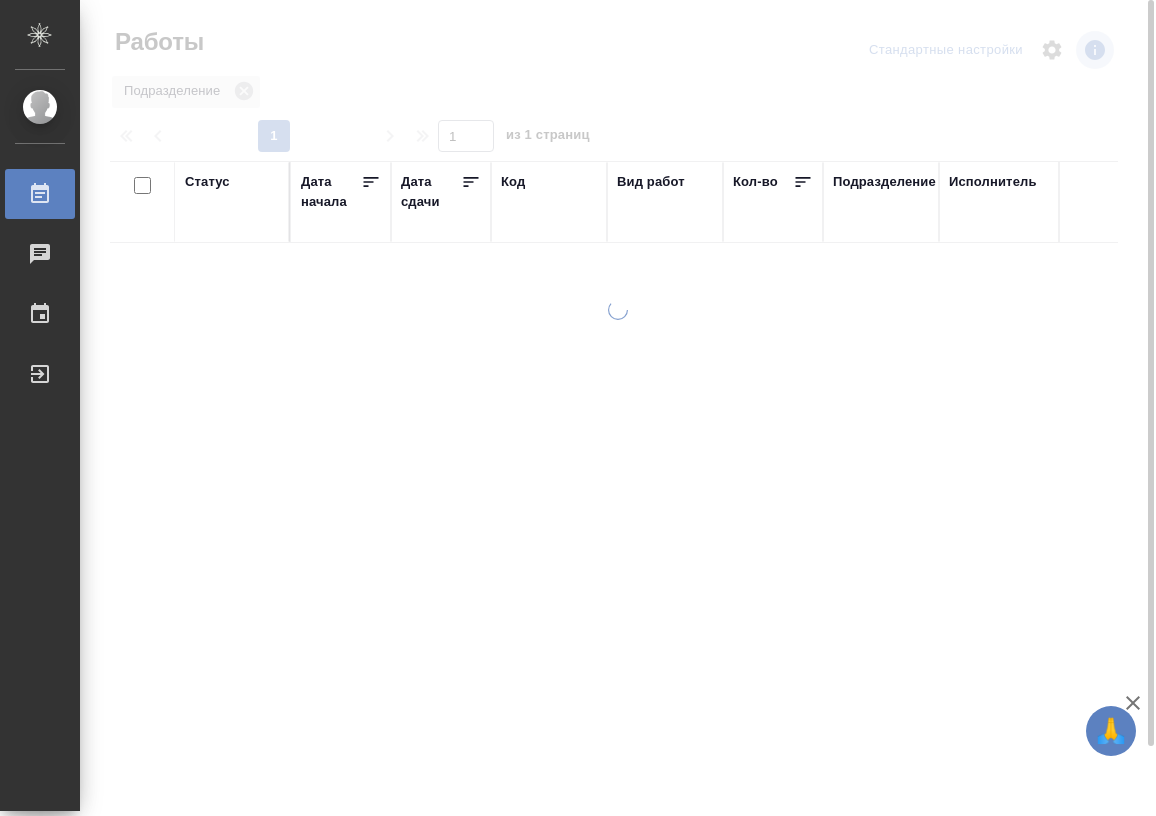 scroll, scrollTop: 0, scrollLeft: 0, axis: both 